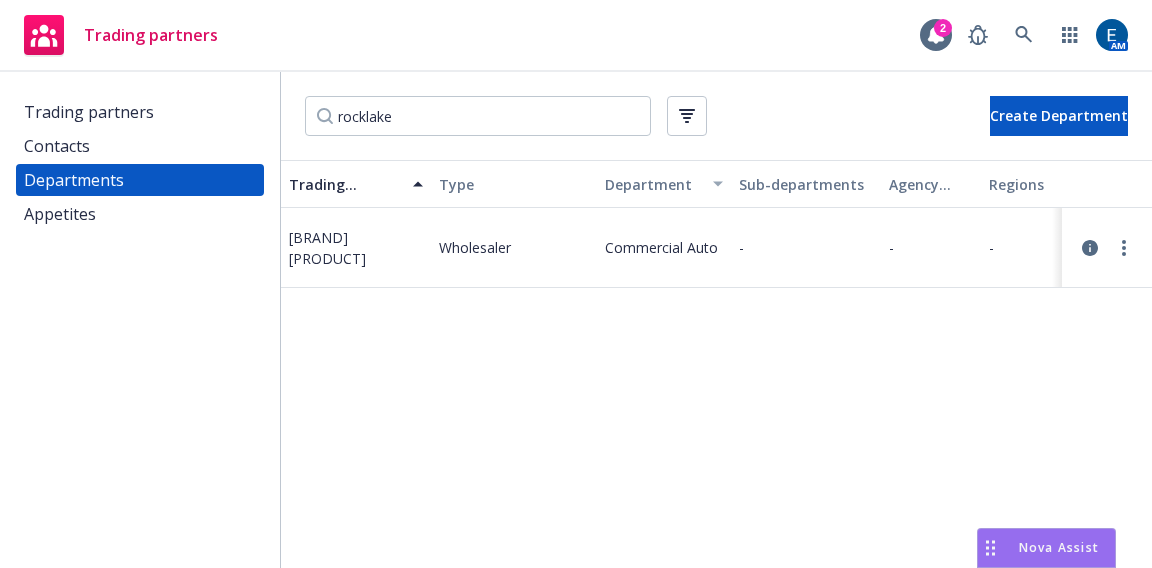scroll, scrollTop: 0, scrollLeft: 0, axis: both 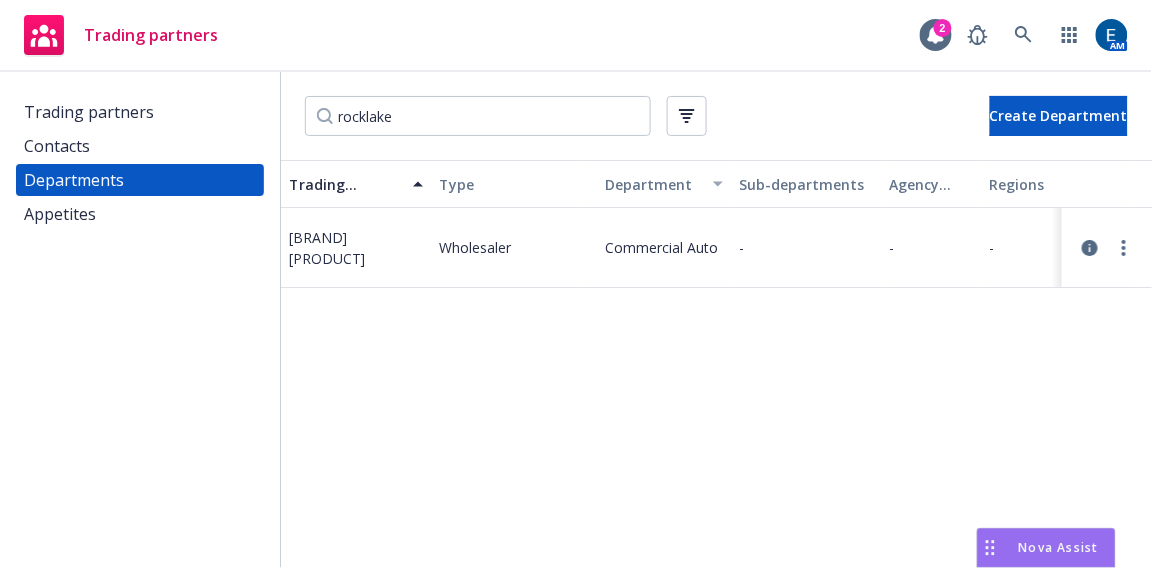 click on "Trading partners" at bounding box center (140, 112) 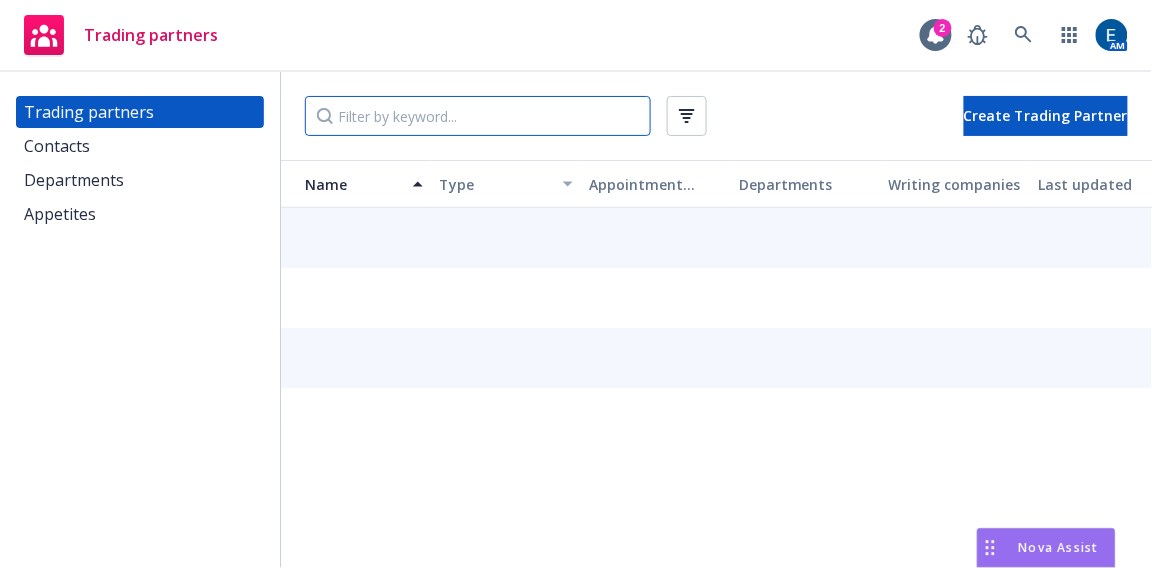 click at bounding box center (478, 116) 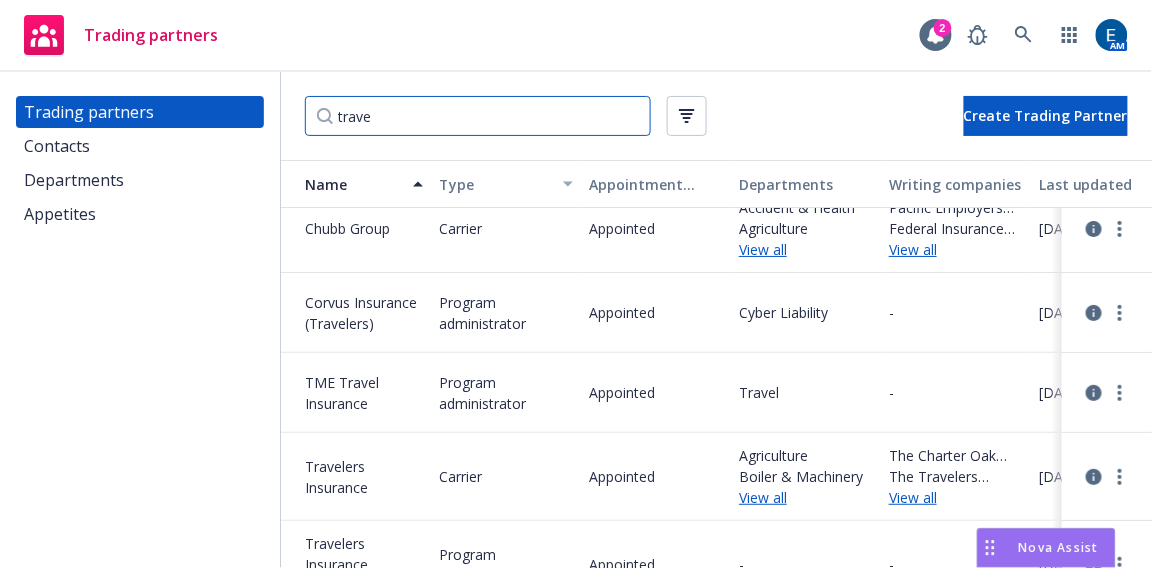 scroll, scrollTop: 35, scrollLeft: 0, axis: vertical 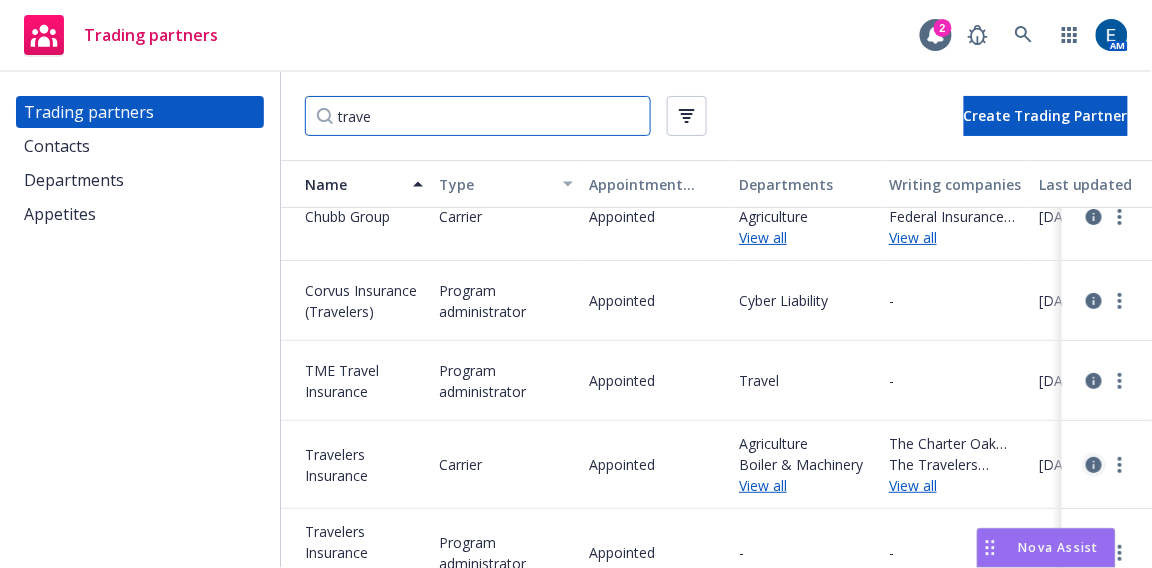 type on "trave" 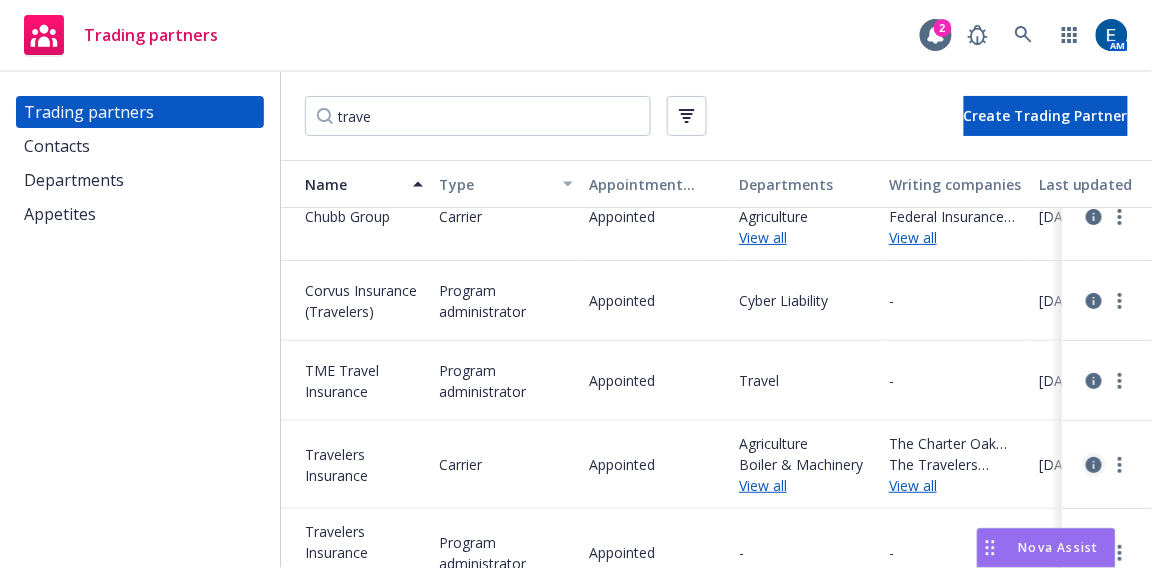 click 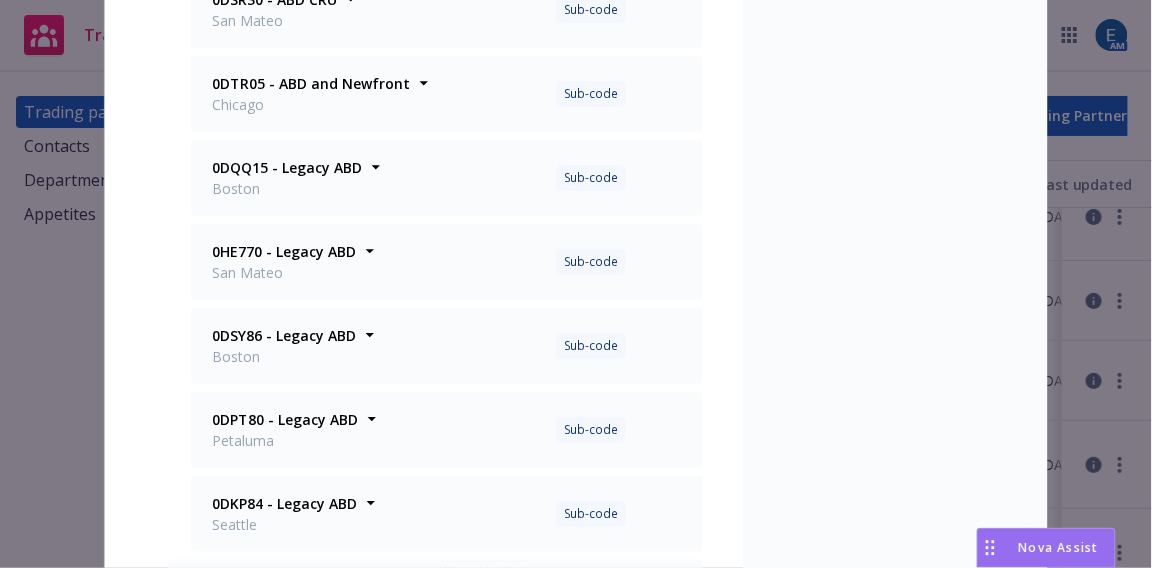 scroll, scrollTop: 909, scrollLeft: 0, axis: vertical 